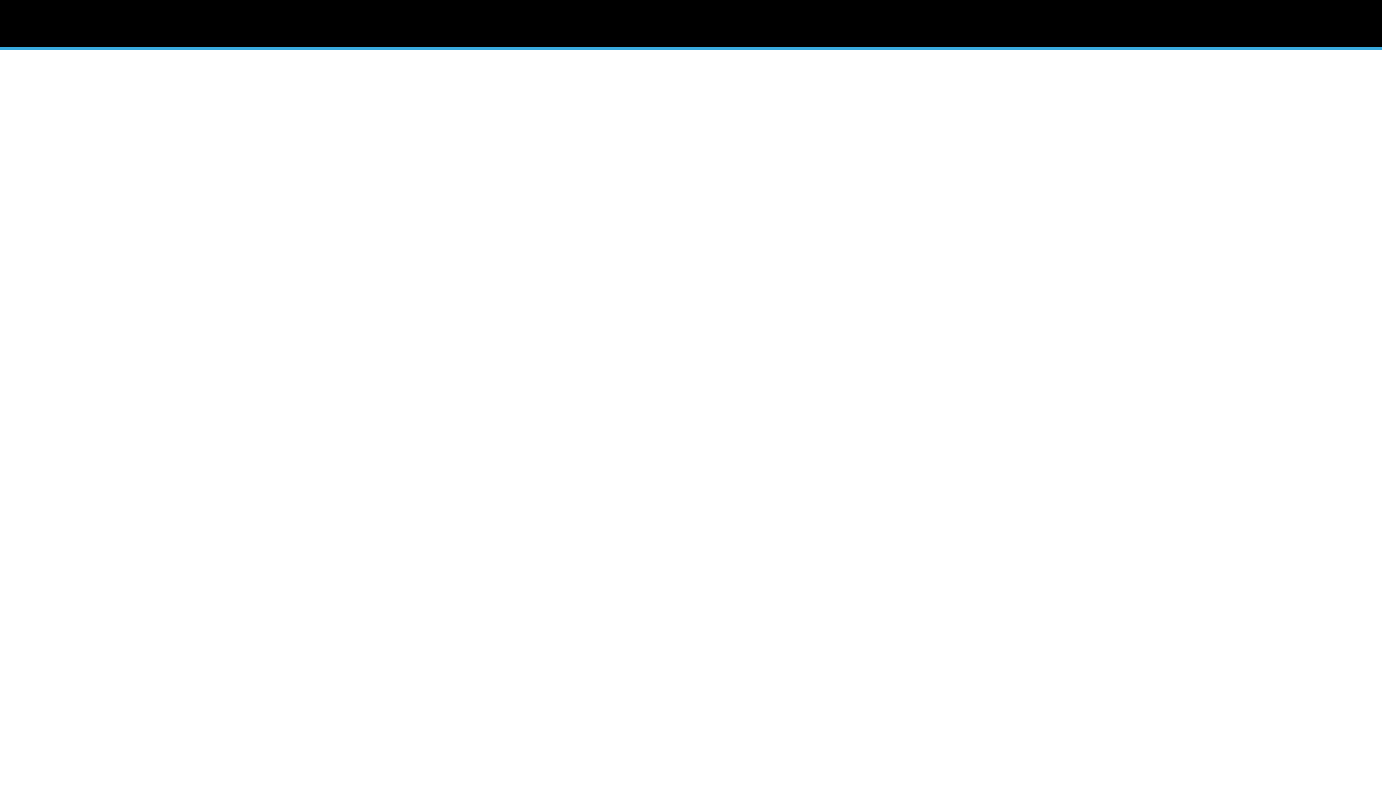 scroll, scrollTop: 0, scrollLeft: 0, axis: both 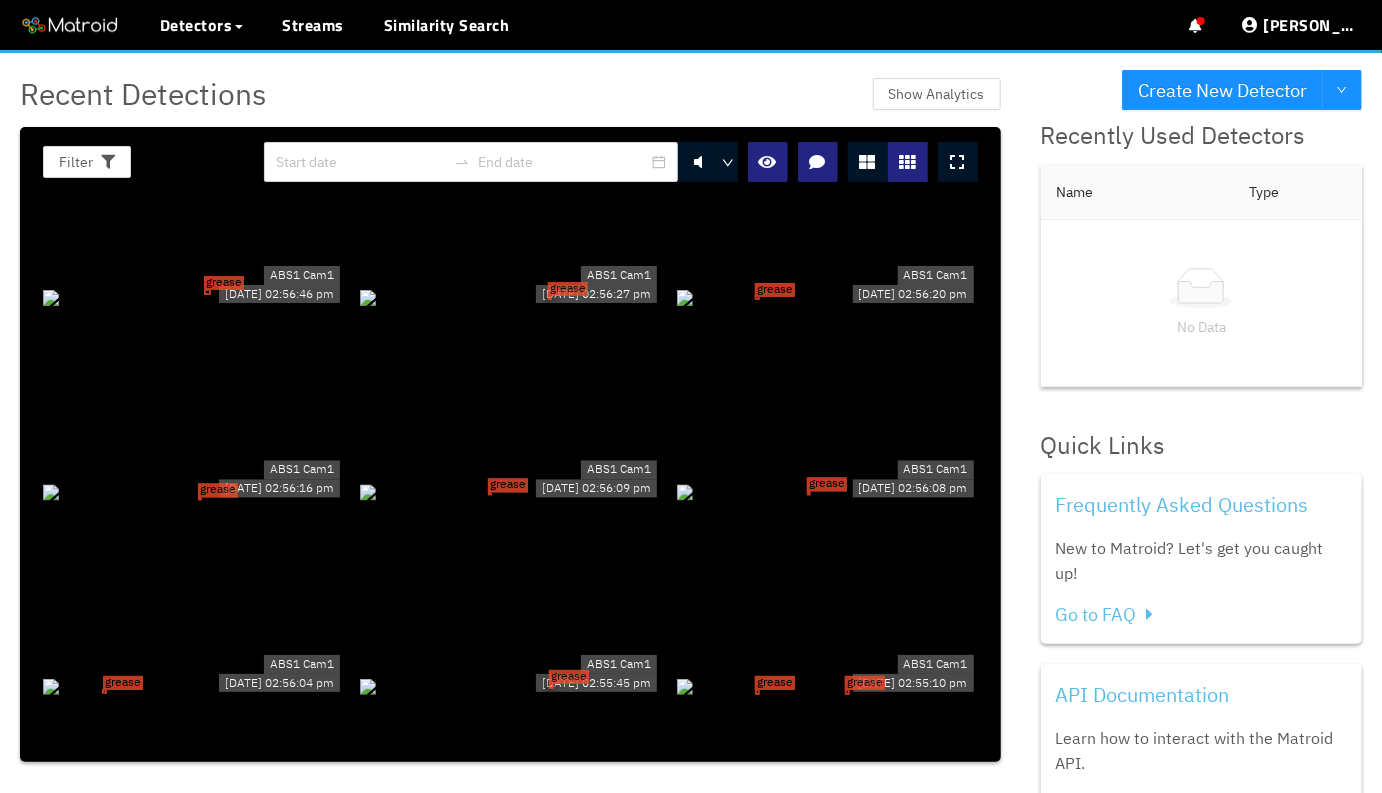 click on "grease tear" at bounding box center [193, 491] 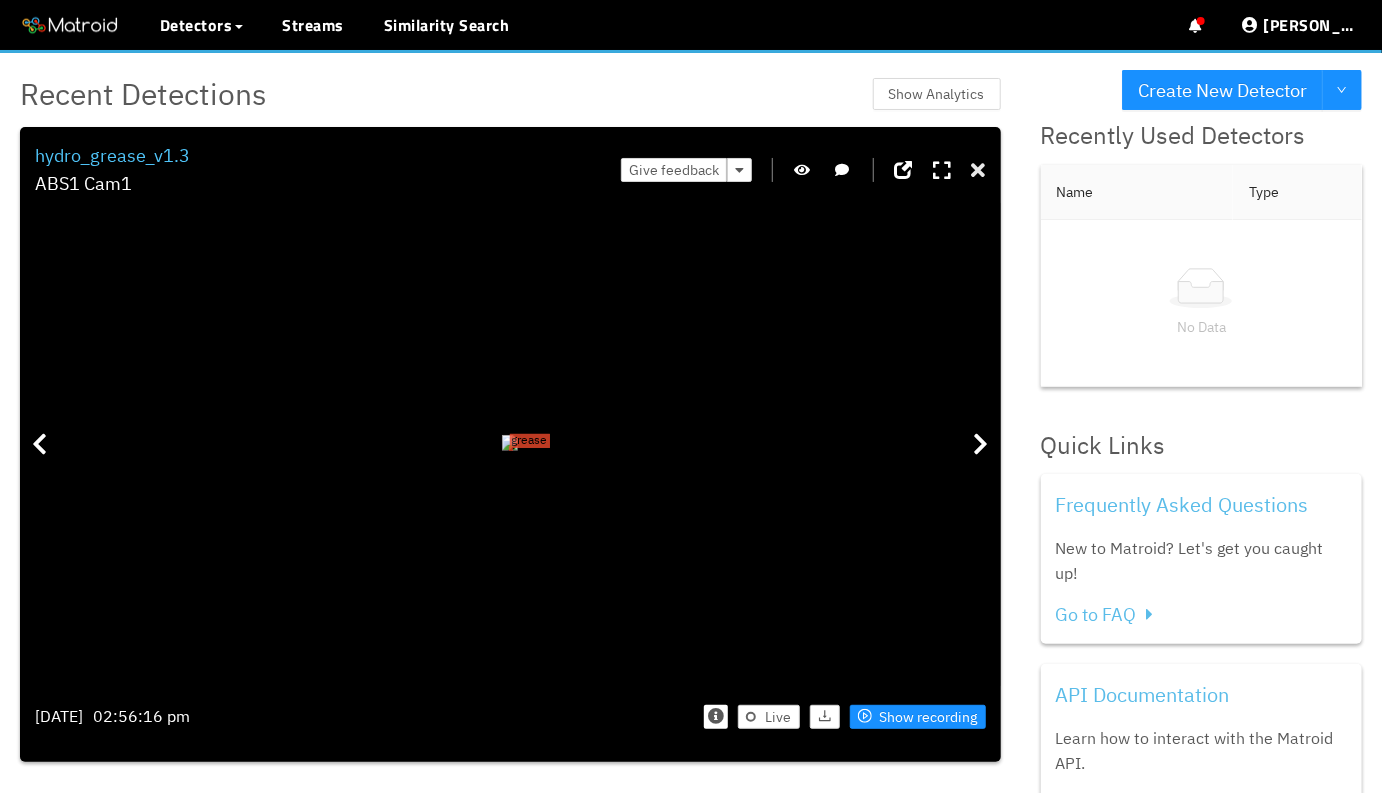 click at bounding box center [979, 171] 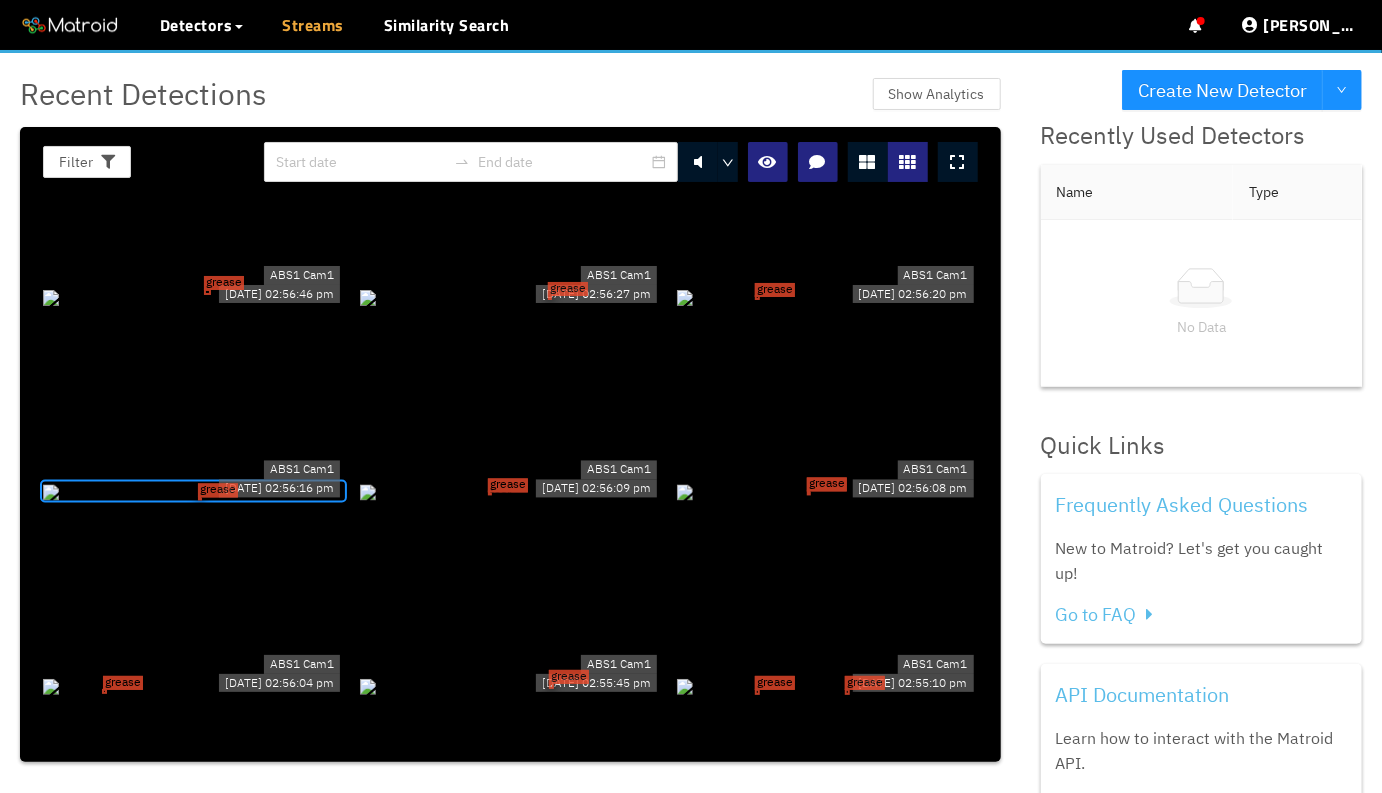 click on "Streams" at bounding box center [314, 25] 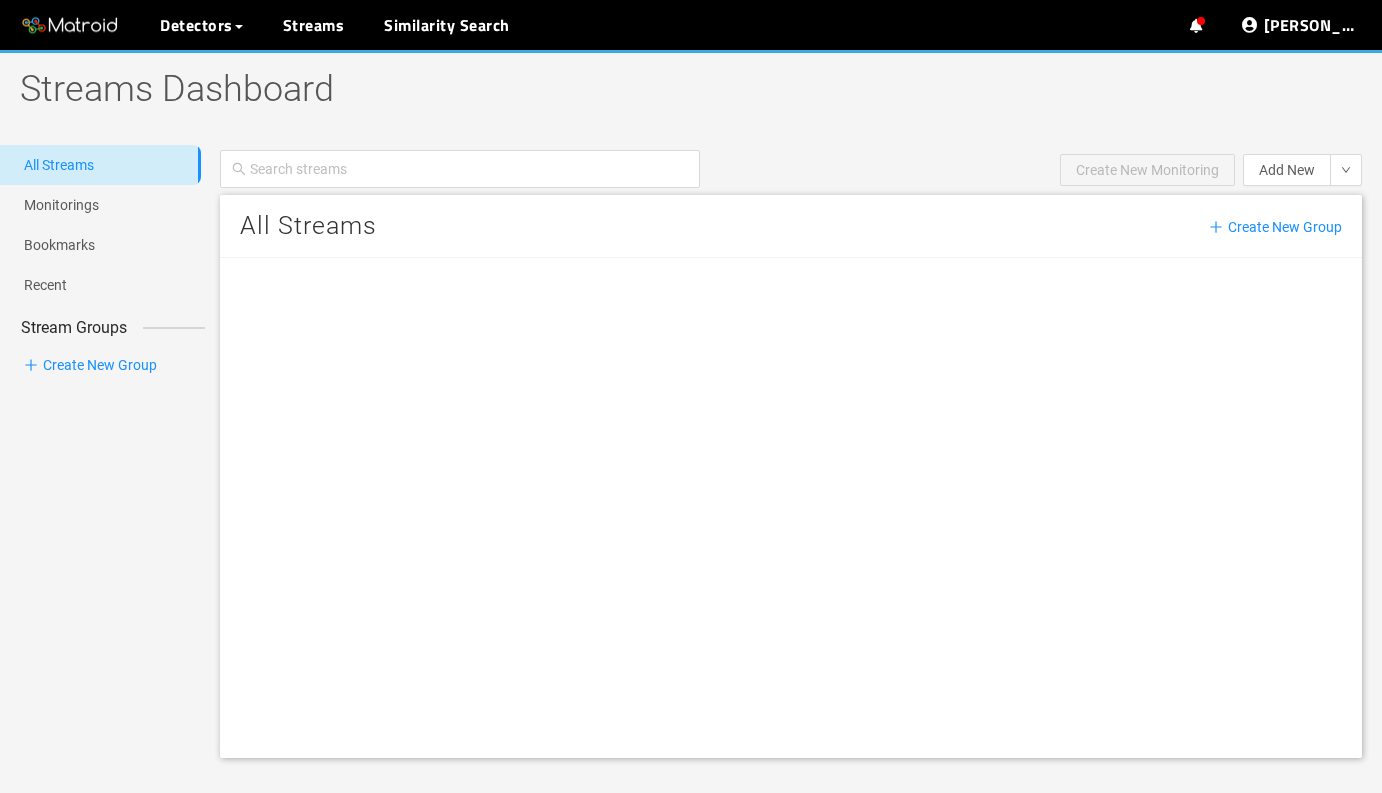 scroll, scrollTop: 0, scrollLeft: 0, axis: both 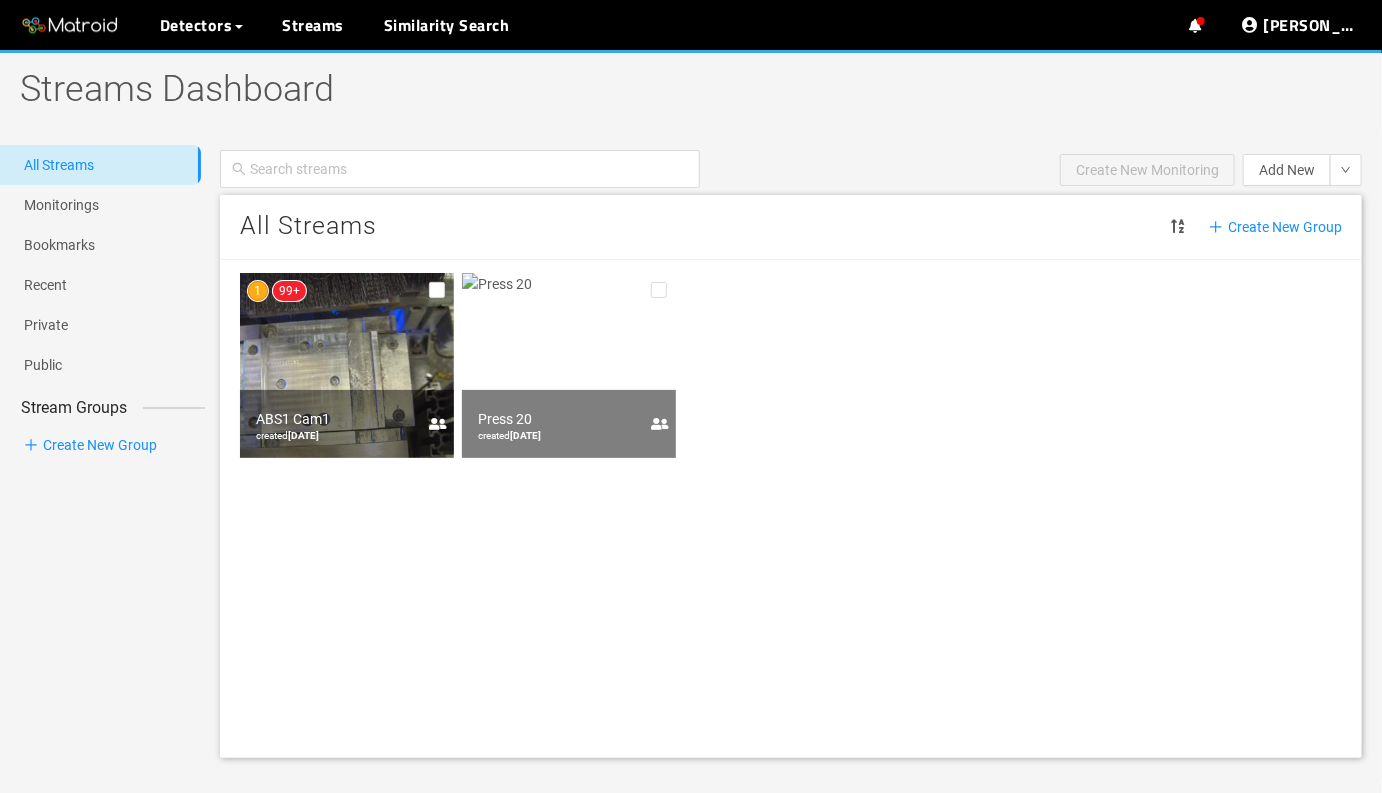 click at bounding box center (347, 365) 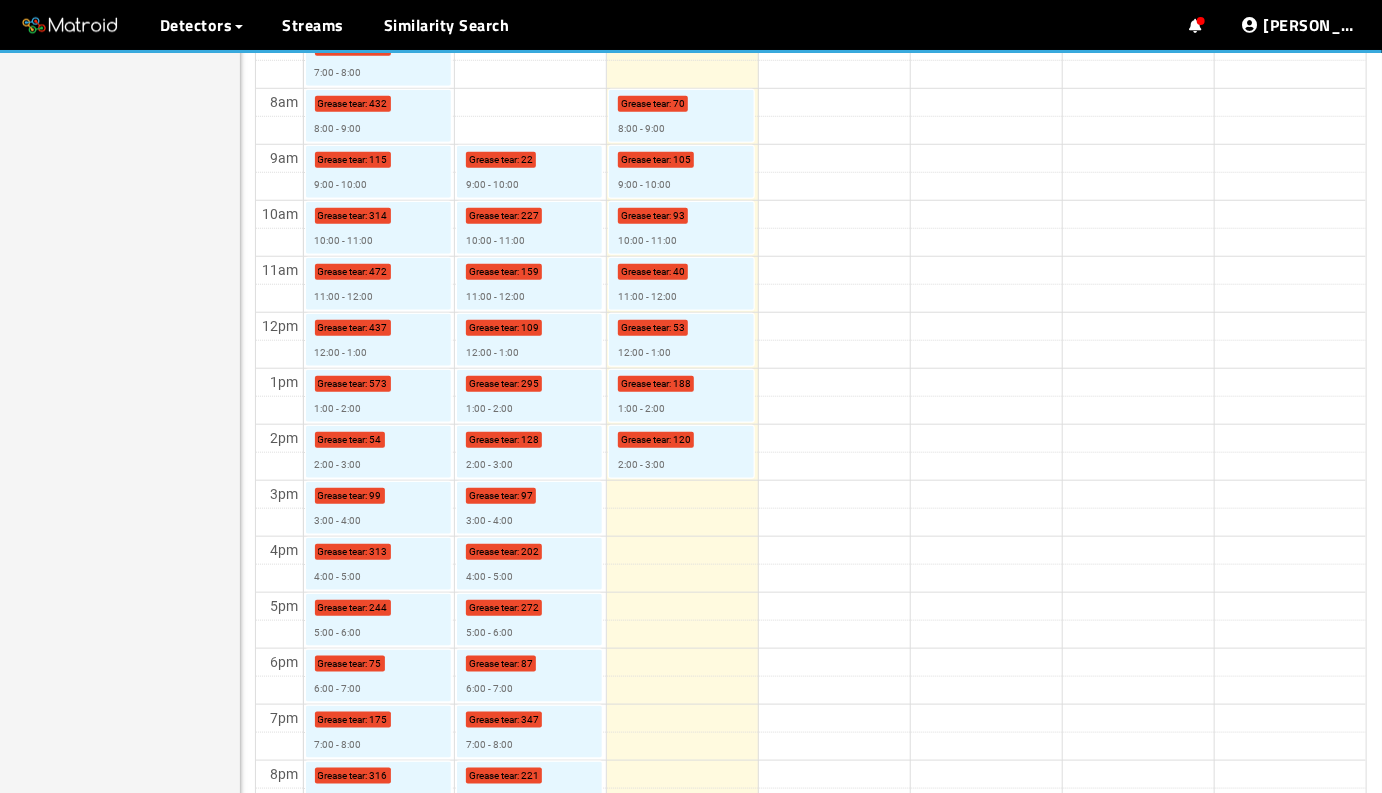 scroll, scrollTop: 744, scrollLeft: 0, axis: vertical 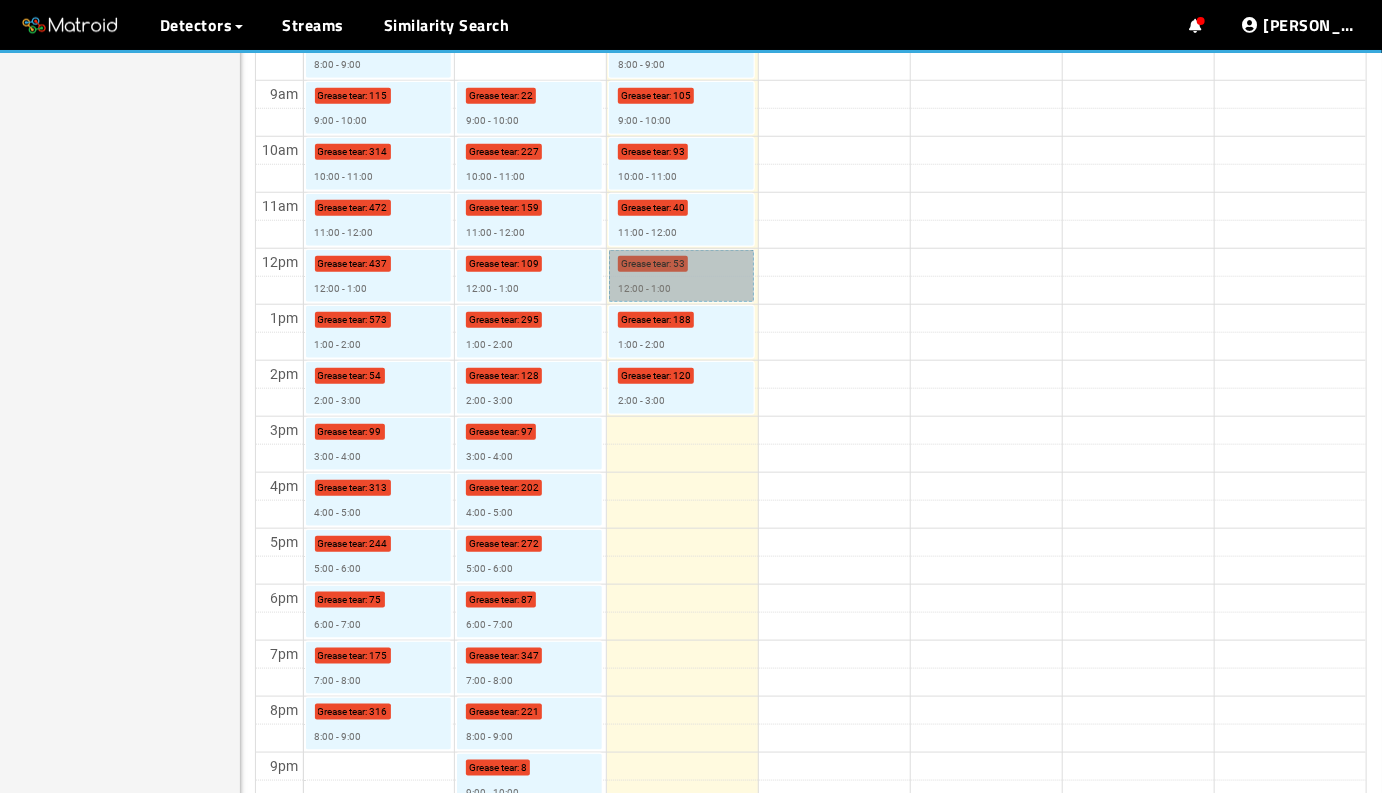 click on "Grease tear : 53 12:00 - 1:00" at bounding box center [681, 276] 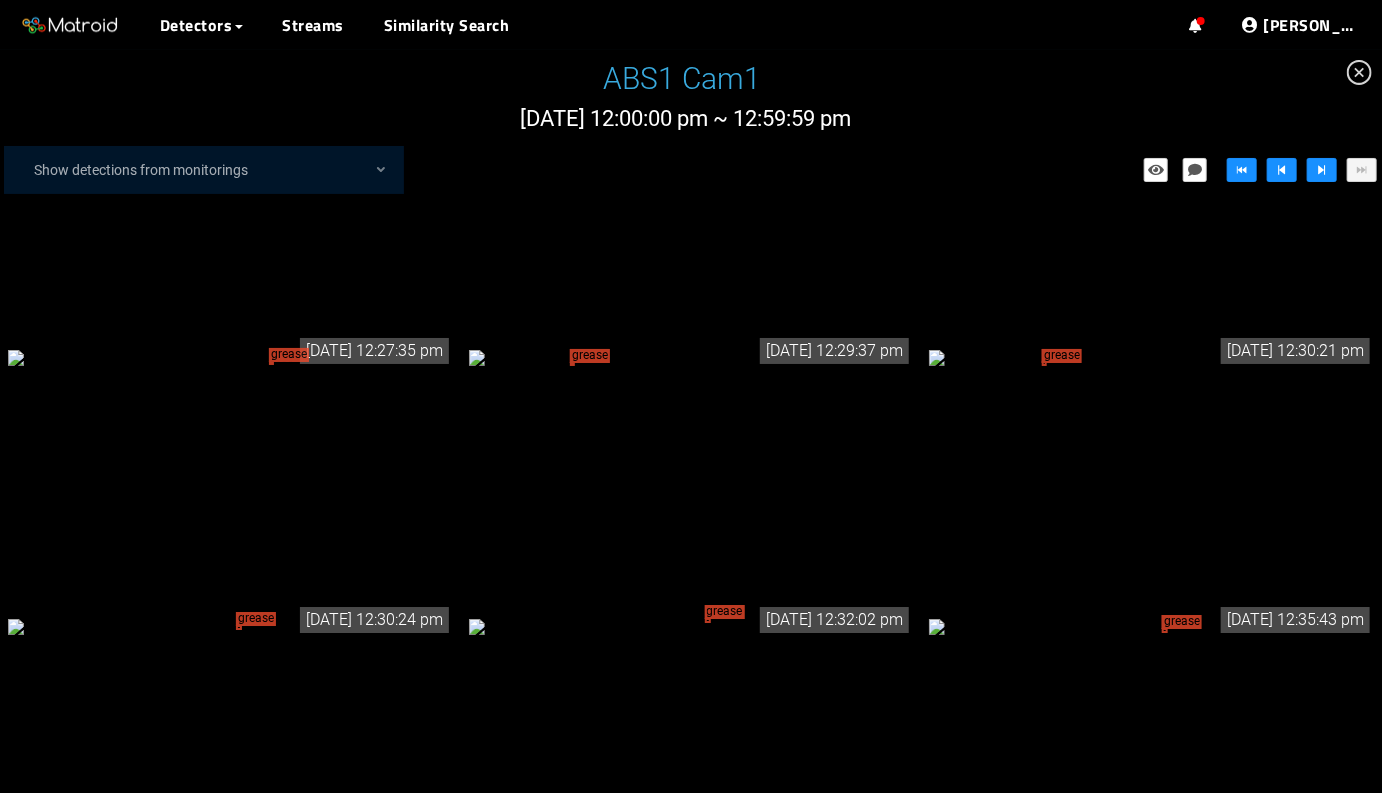 click on "grease tear" at bounding box center [691, 357] 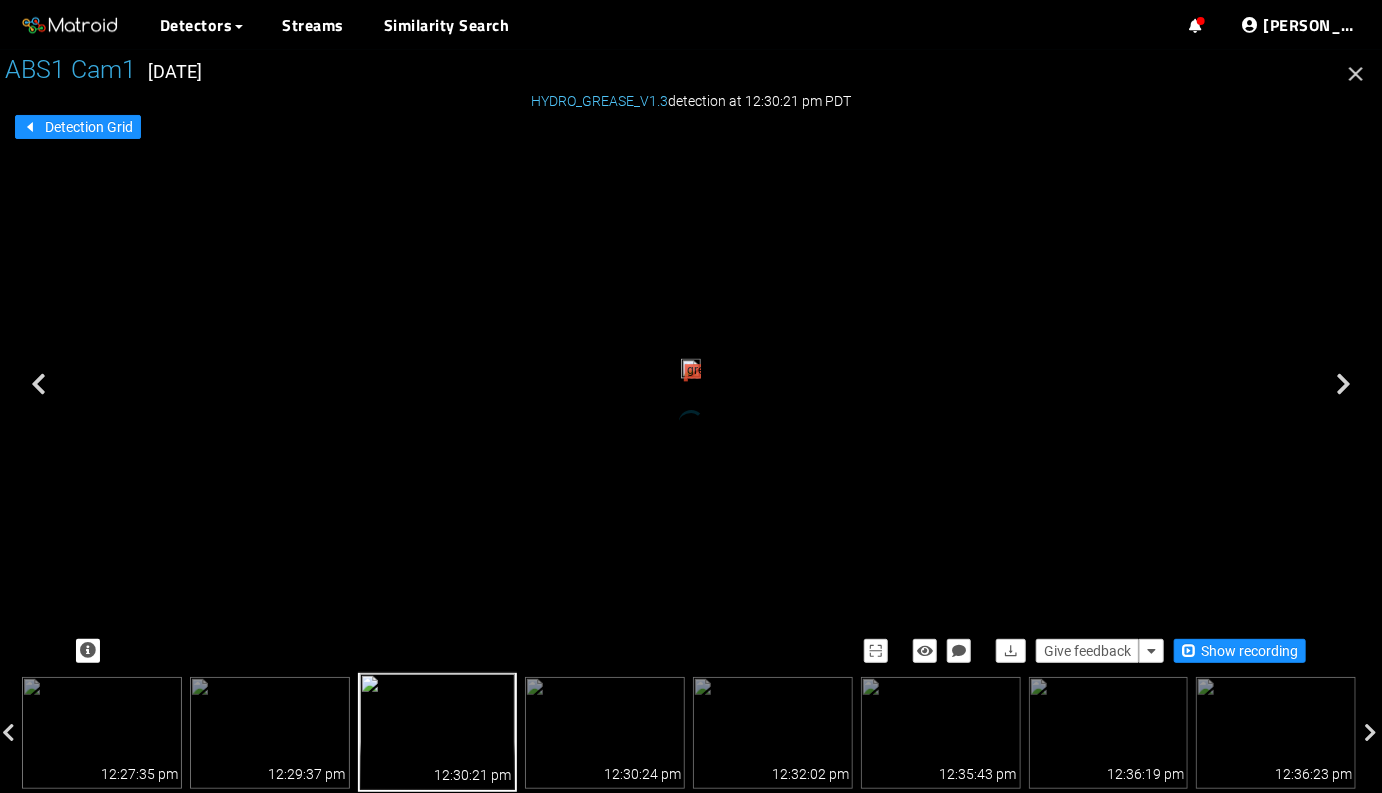 scroll, scrollTop: 0, scrollLeft: 0, axis: both 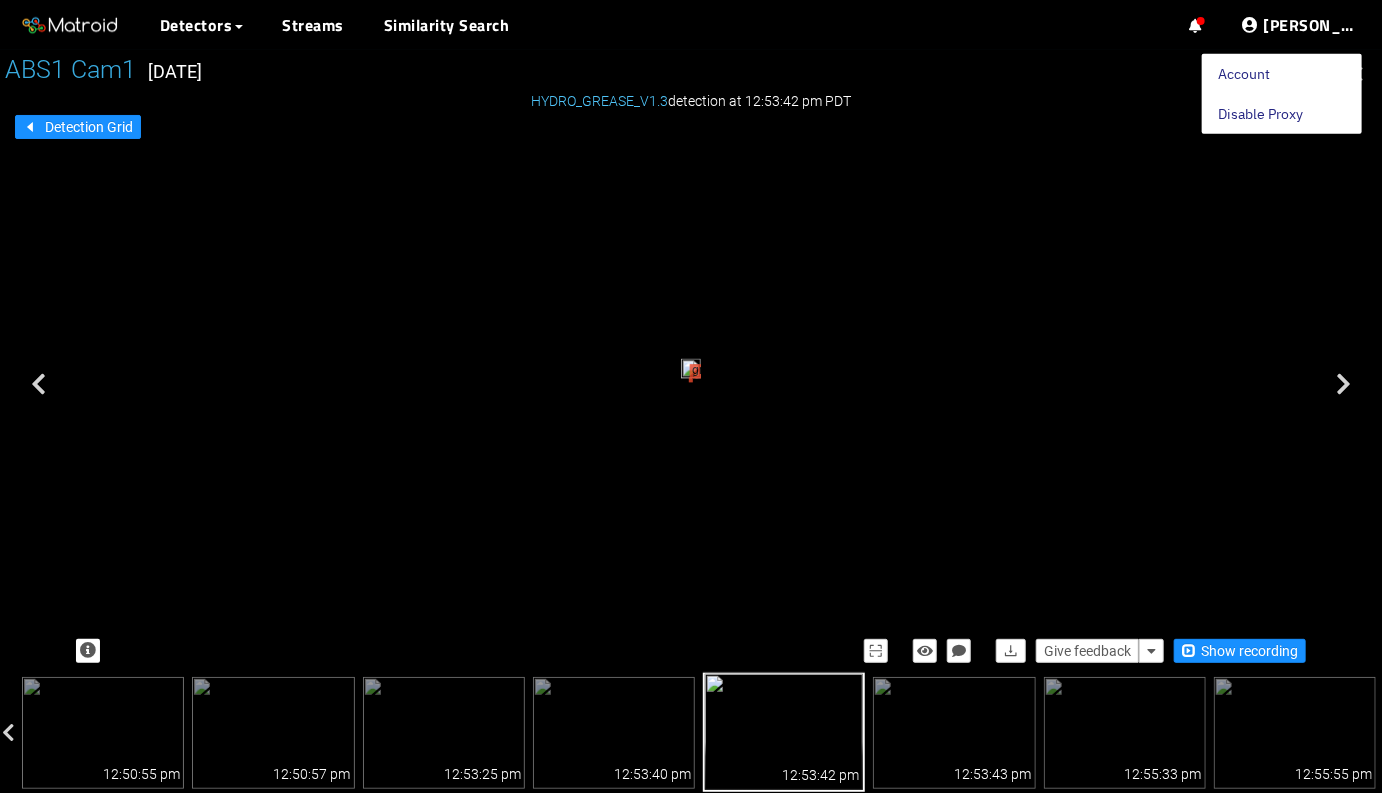 click on "Disable Proxy" at bounding box center (1260, 114) 